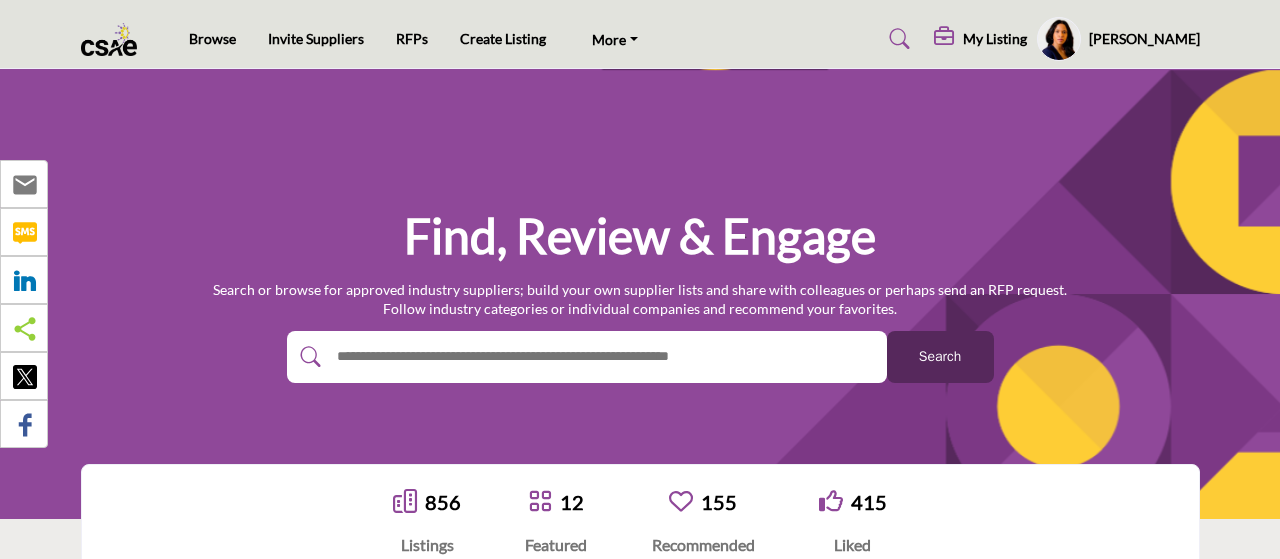 scroll, scrollTop: 0, scrollLeft: 0, axis: both 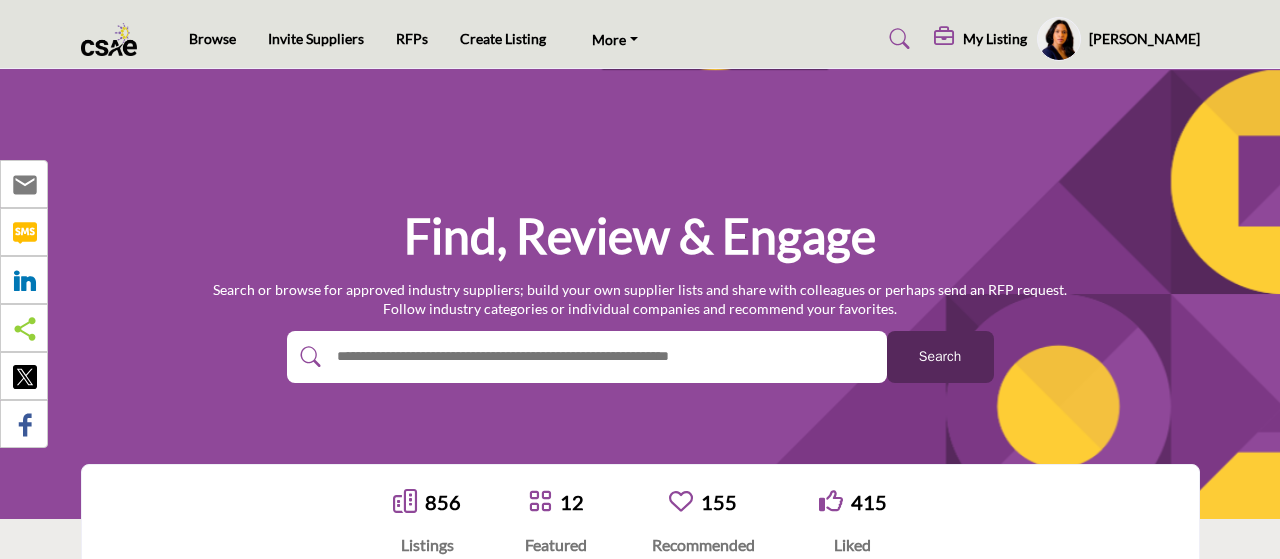 click on "My Listing" at bounding box center (995, 39) 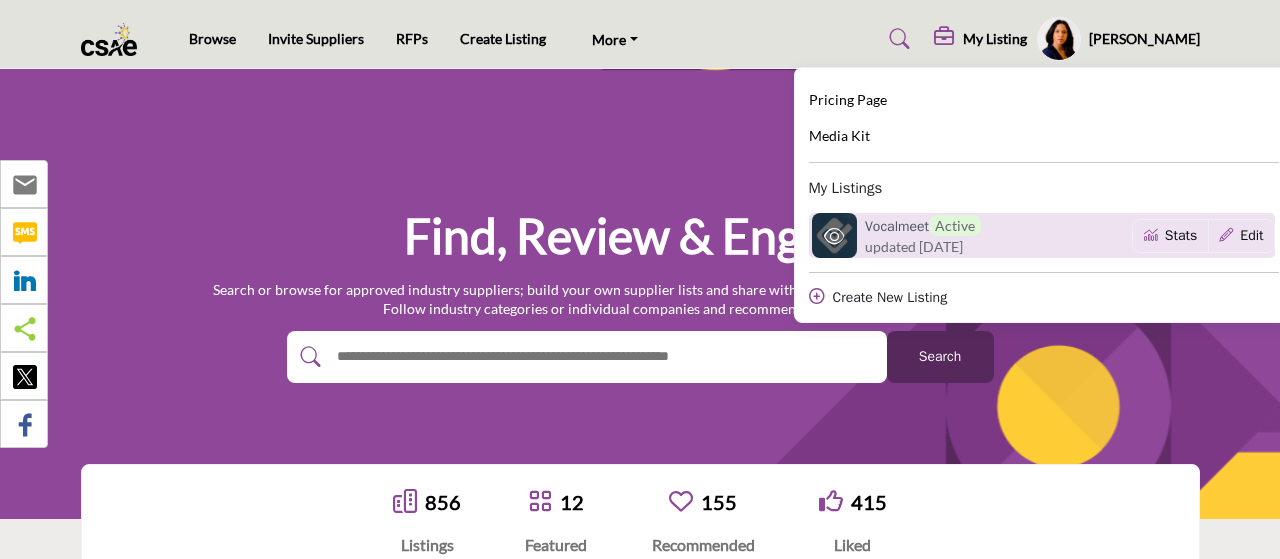 click on "updated [DATE]" at bounding box center [914, 246] 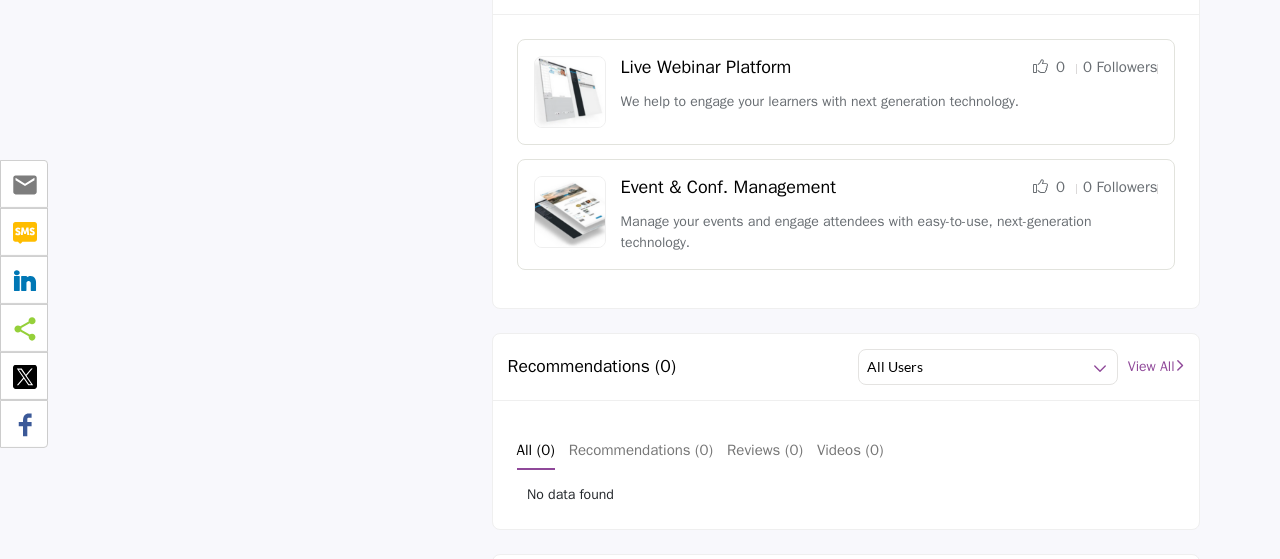 scroll, scrollTop: 1560, scrollLeft: 0, axis: vertical 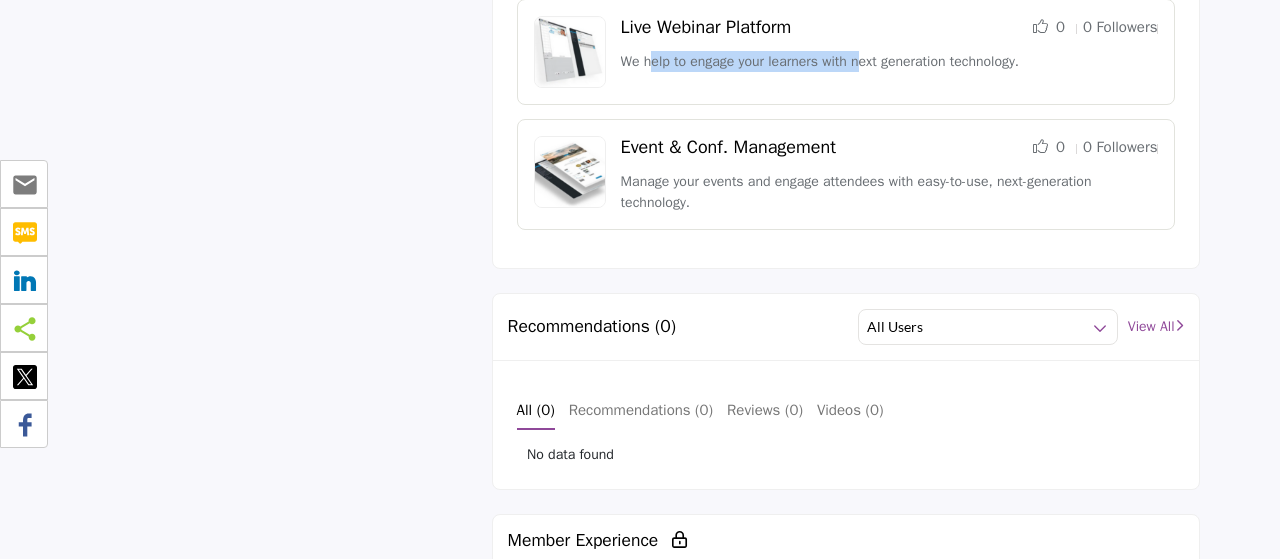 drag, startPoint x: 863, startPoint y: 49, endPoint x: 657, endPoint y: 69, distance: 206.9686 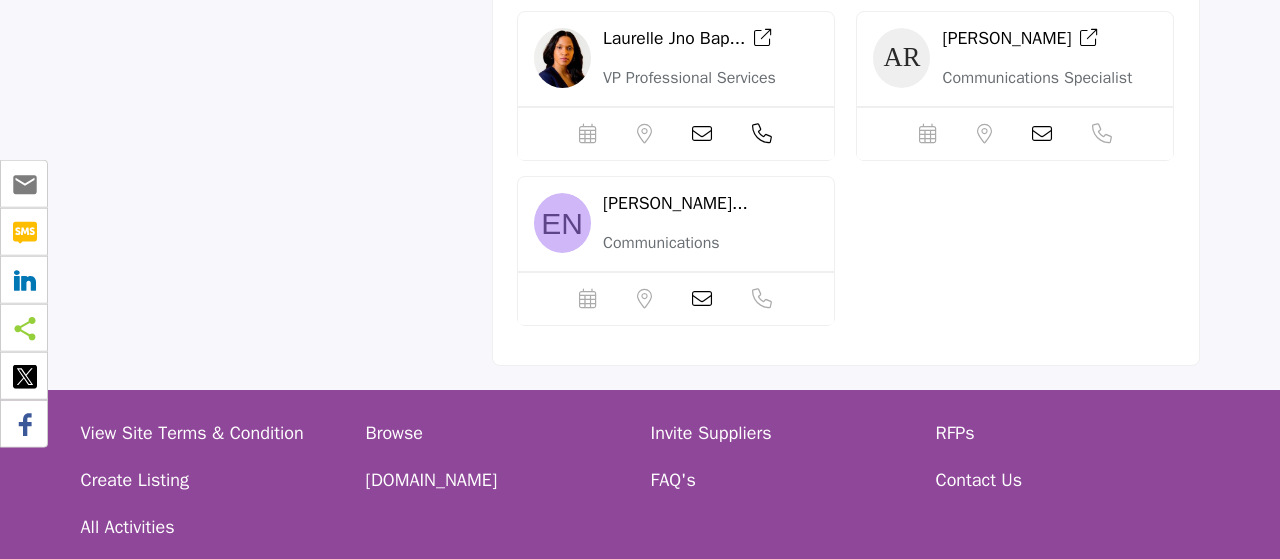 scroll, scrollTop: 2496, scrollLeft: 0, axis: vertical 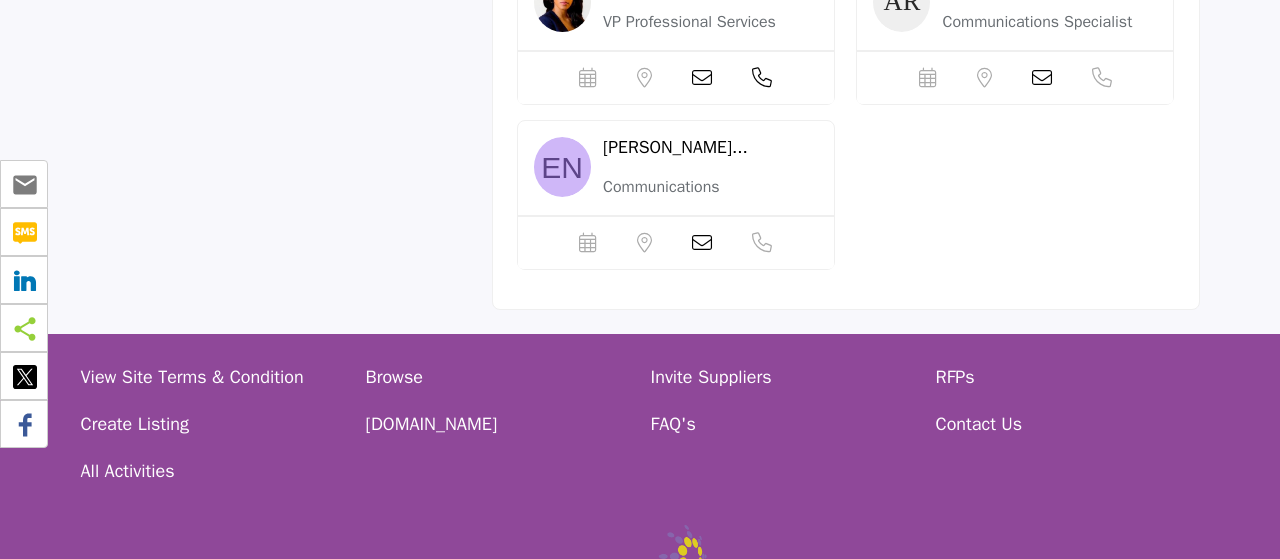click on "Elisabeth Nielse..." at bounding box center (674, -18) 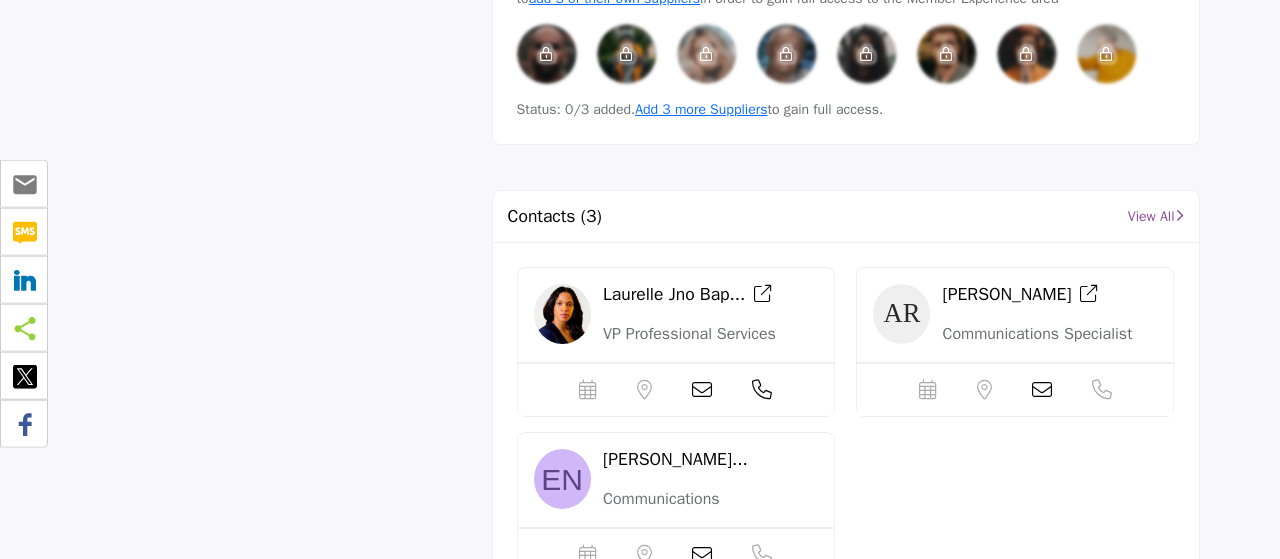 click on "4
Likes
0
Recommended
6 Followers" at bounding box center [640, -509] 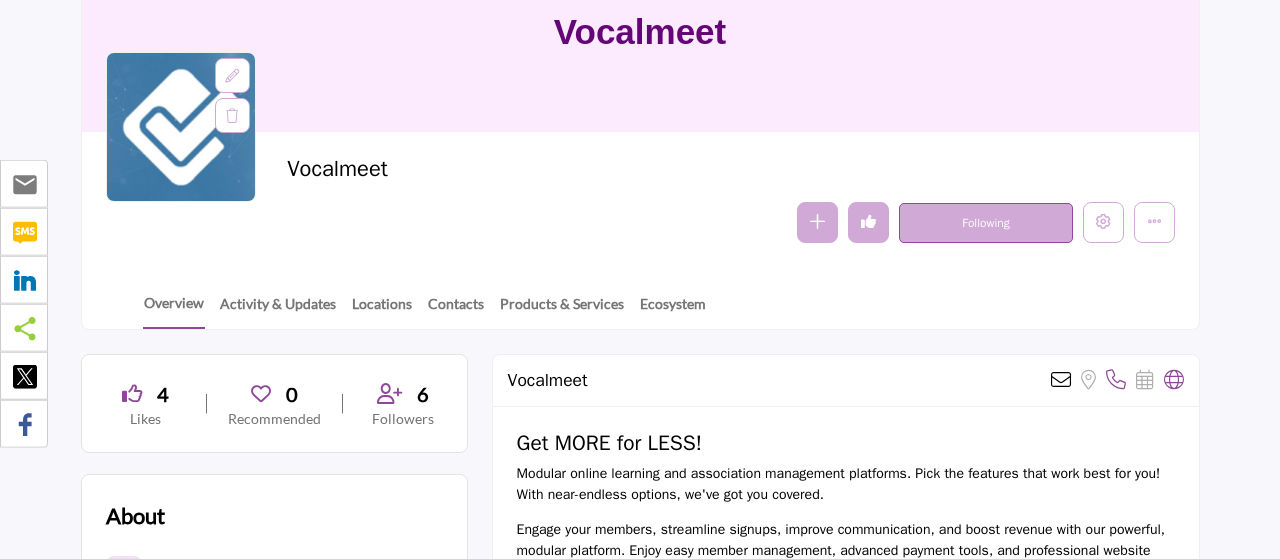 scroll, scrollTop: 312, scrollLeft: 0, axis: vertical 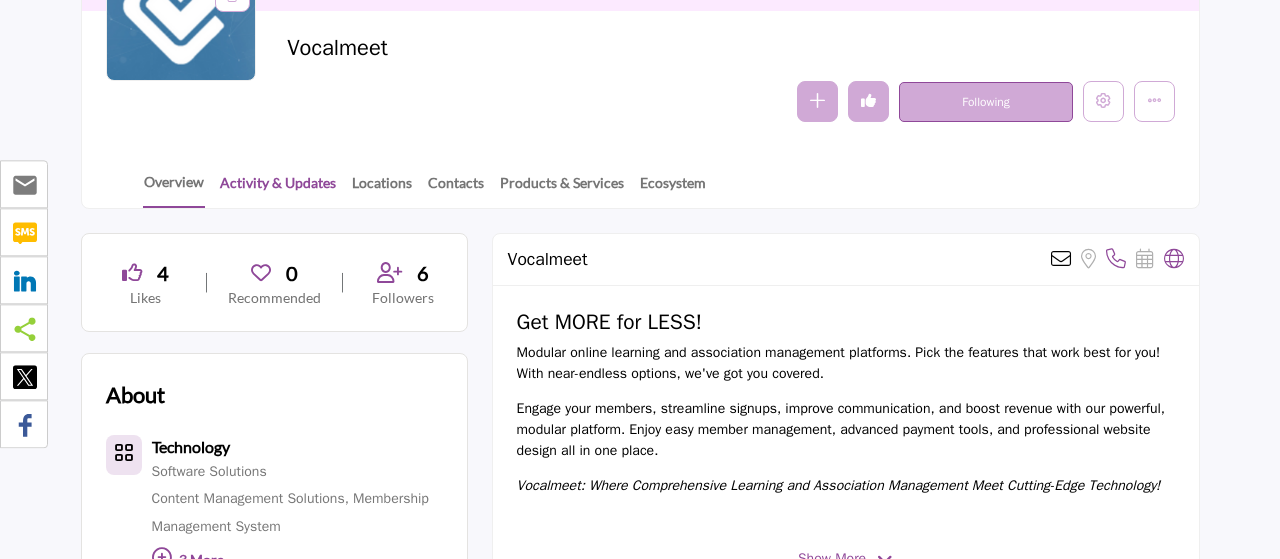 click on "Activity & Updates" at bounding box center [278, 189] 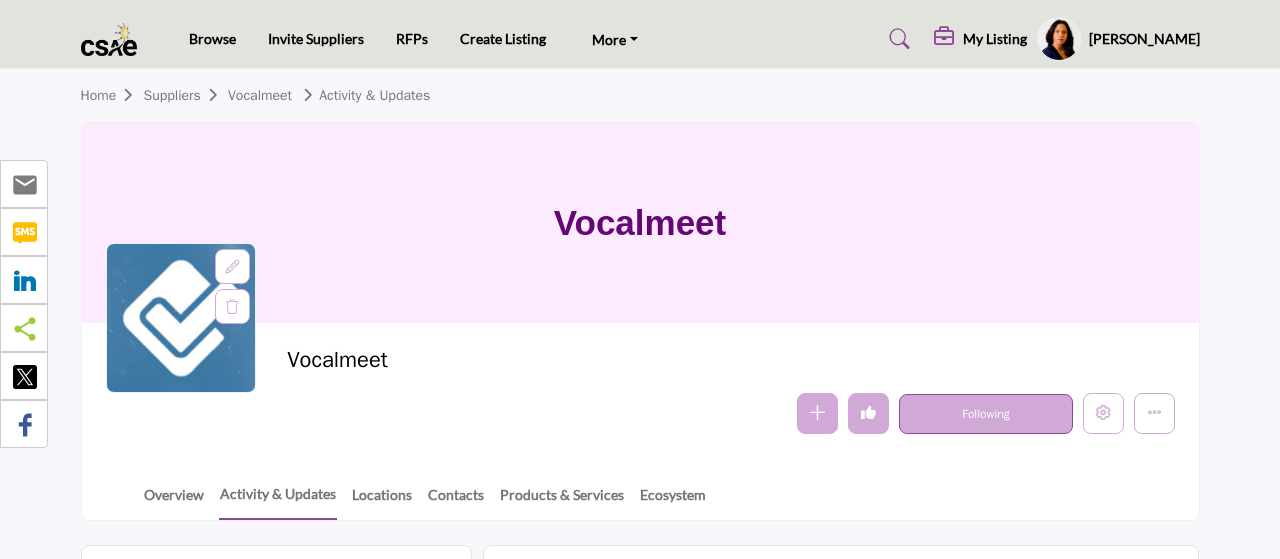 click on "Locations" at bounding box center [382, 501] 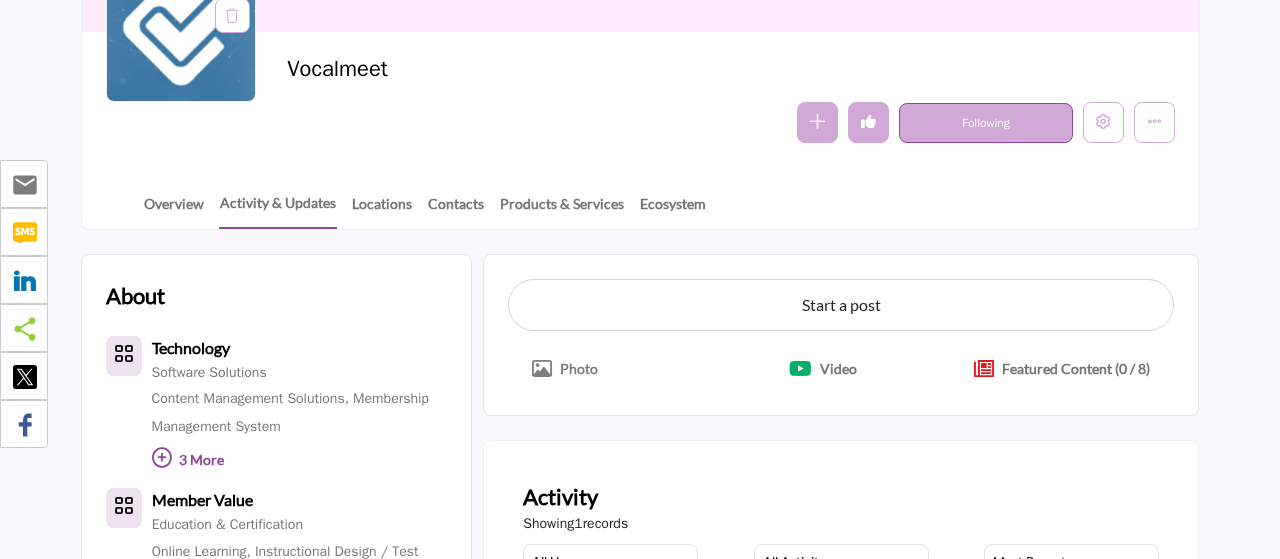 scroll, scrollTop: 291, scrollLeft: 0, axis: vertical 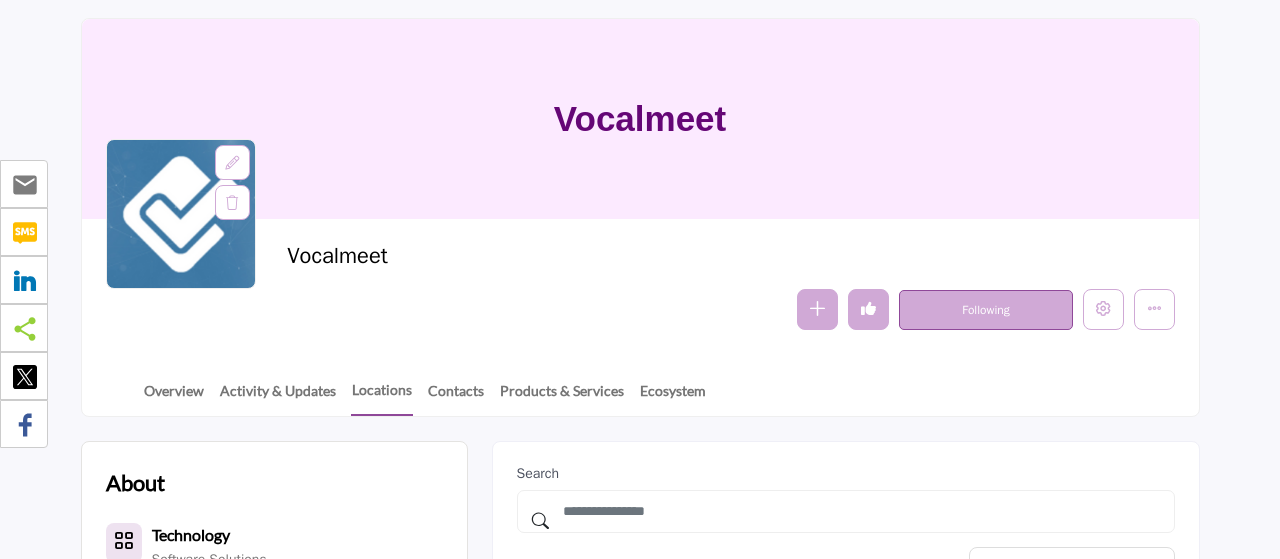 click on "Follow
Following
Message
Recommend
Add to My Suppliers
Phone Number
Claim Listing
Report Page
Visit Website" at bounding box center [730, 309] 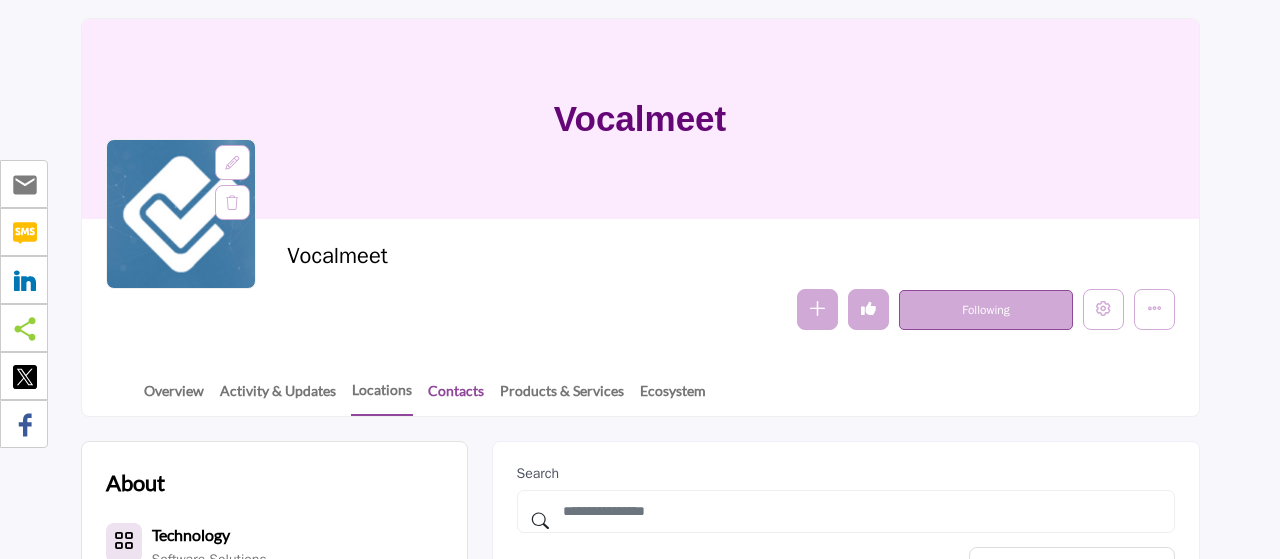 click on "Contacts" at bounding box center [456, 397] 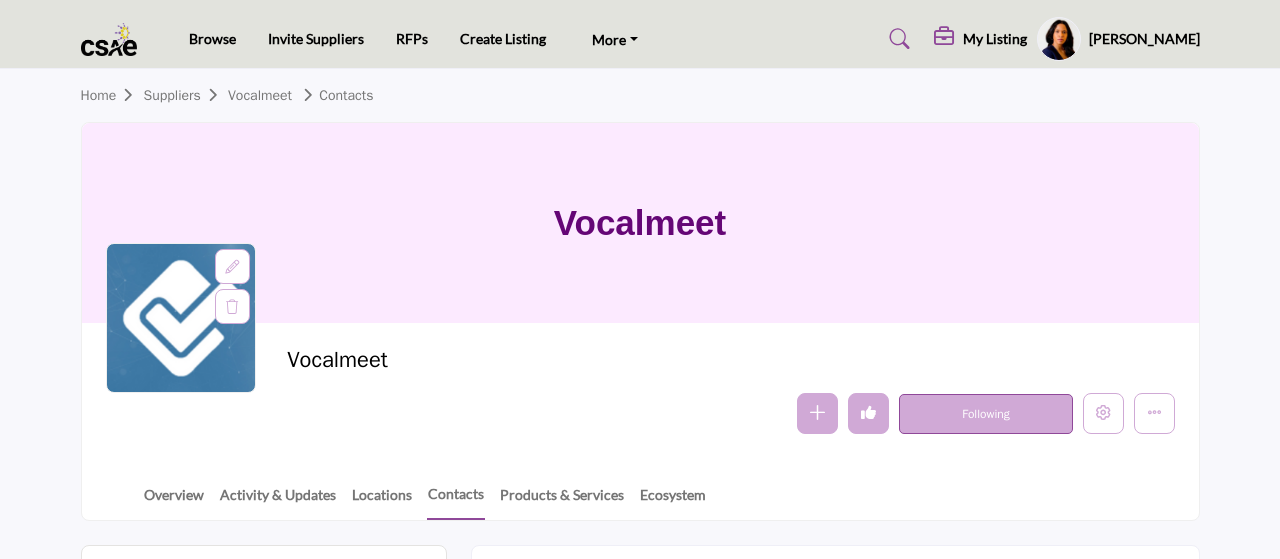 click on "Products & Services" at bounding box center [562, 501] 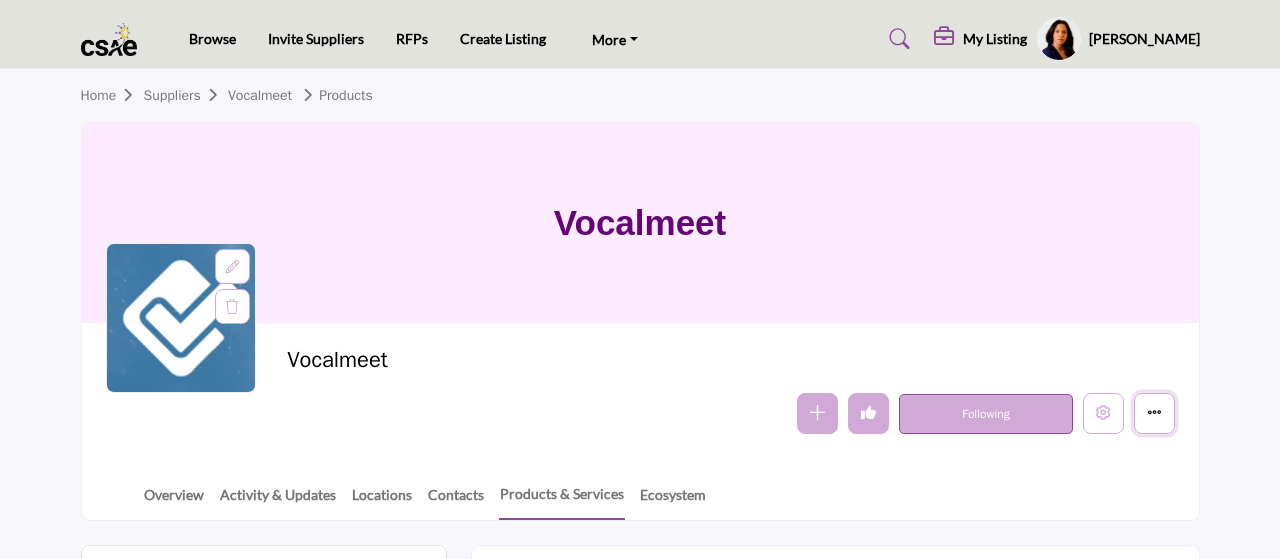 click at bounding box center [1154, 413] 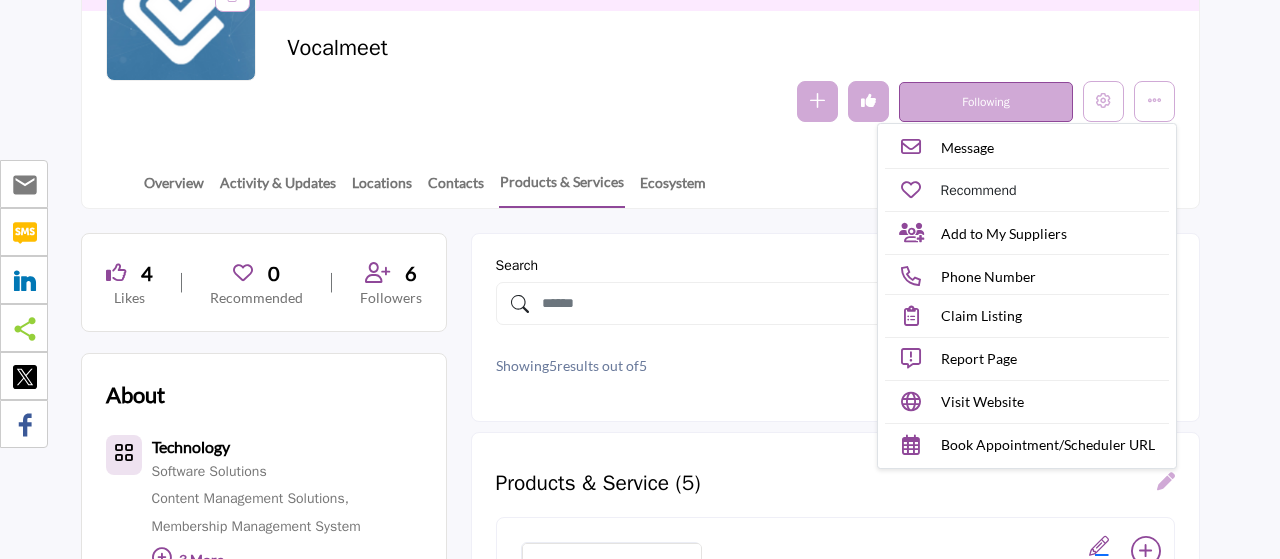 click on "Search
Showing  5  results out of  5
Filter
Most Recent Added
Sort Options
Relevance
Most Recent Added
Most Recently Updated
Most Recommended
A - Z
Z - A
Most Liked
Most Followed
Featured
Rating" at bounding box center (835, 327) 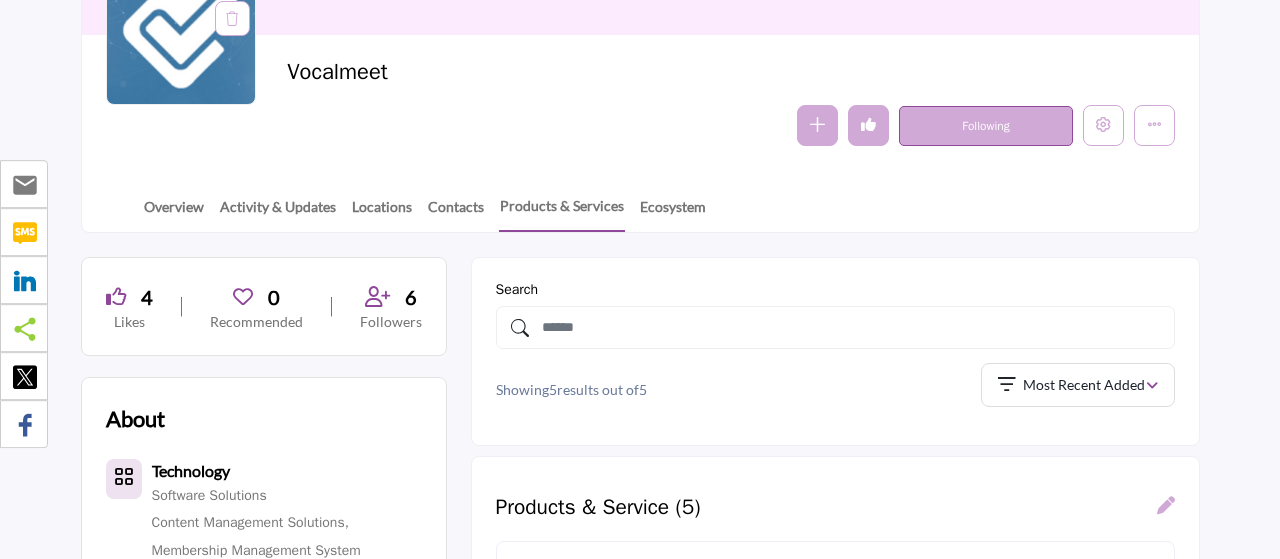 scroll, scrollTop: 312, scrollLeft: 0, axis: vertical 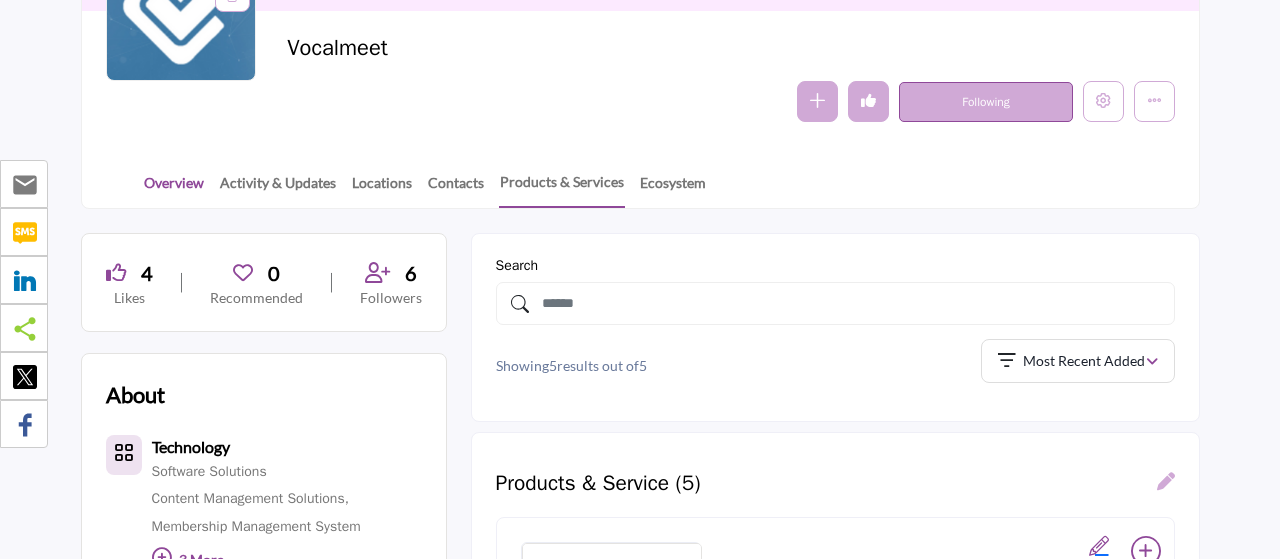 click on "Overview" at bounding box center [174, 189] 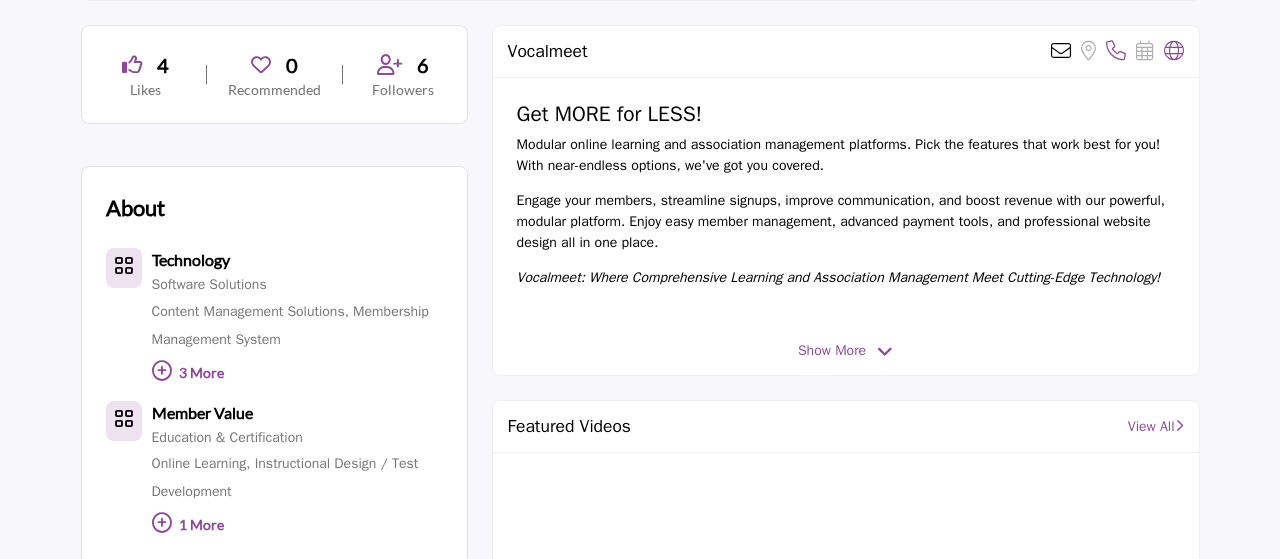 scroll, scrollTop: 520, scrollLeft: 0, axis: vertical 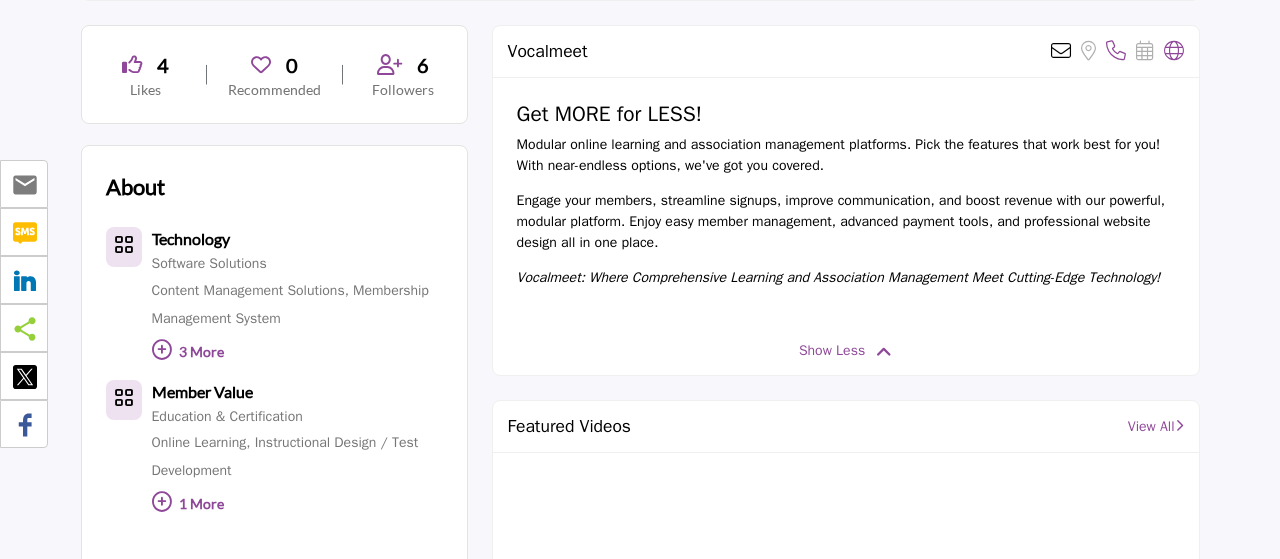 click on "Show Less" at bounding box center [846, 350] 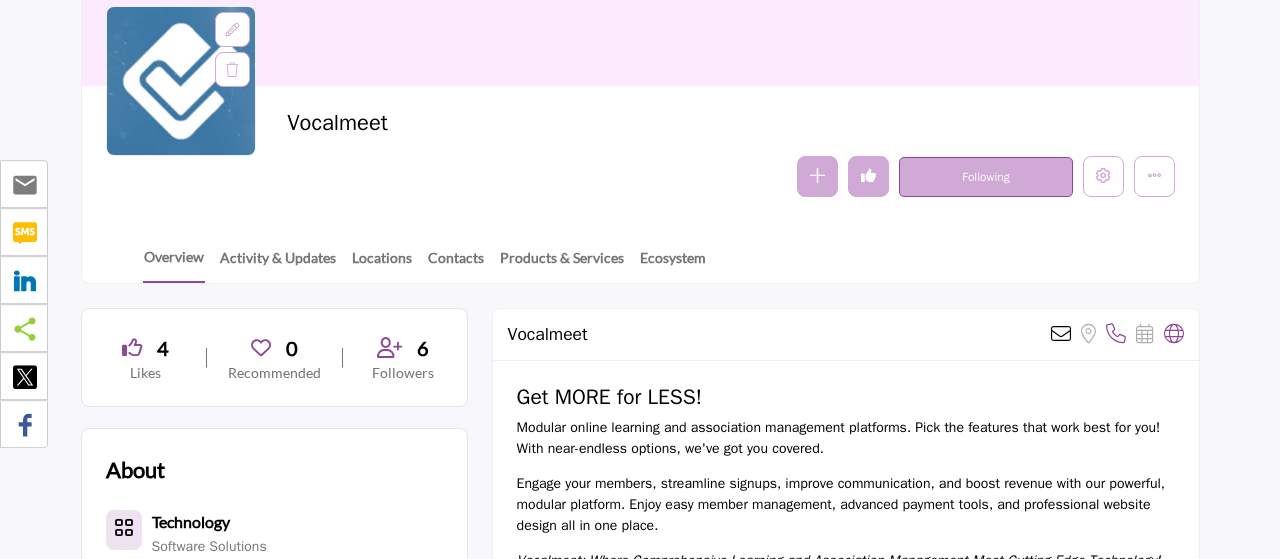 scroll, scrollTop: 0, scrollLeft: 0, axis: both 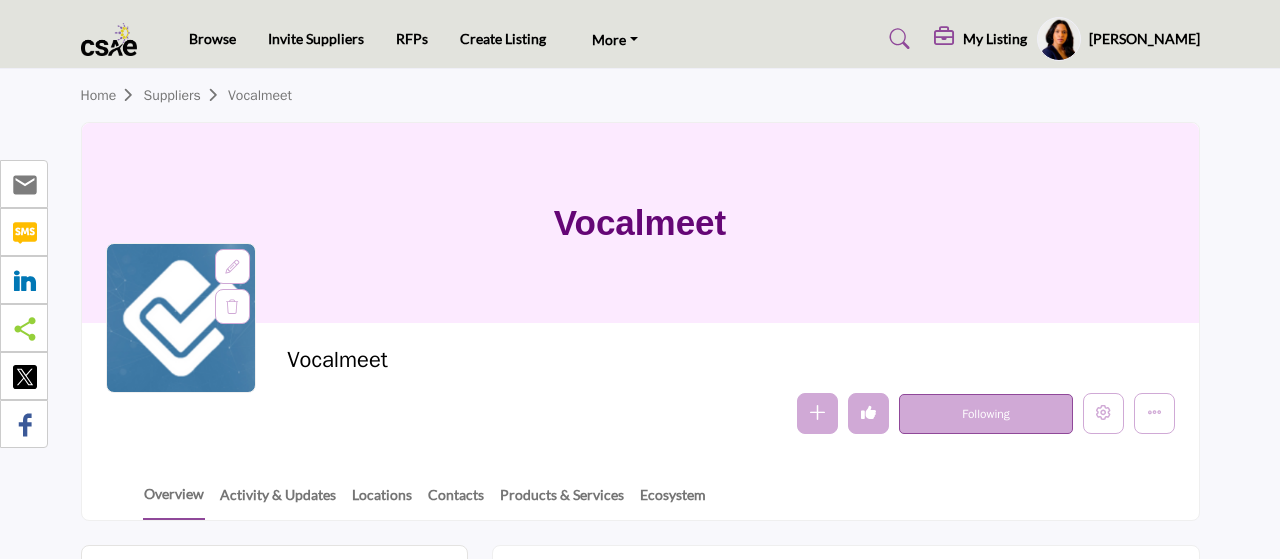 click on "Follow
Following
Message
Recommend
Add to My Suppliers
Phone Number
Claim Listing
Report Page
Visit Website" at bounding box center (886, 413) 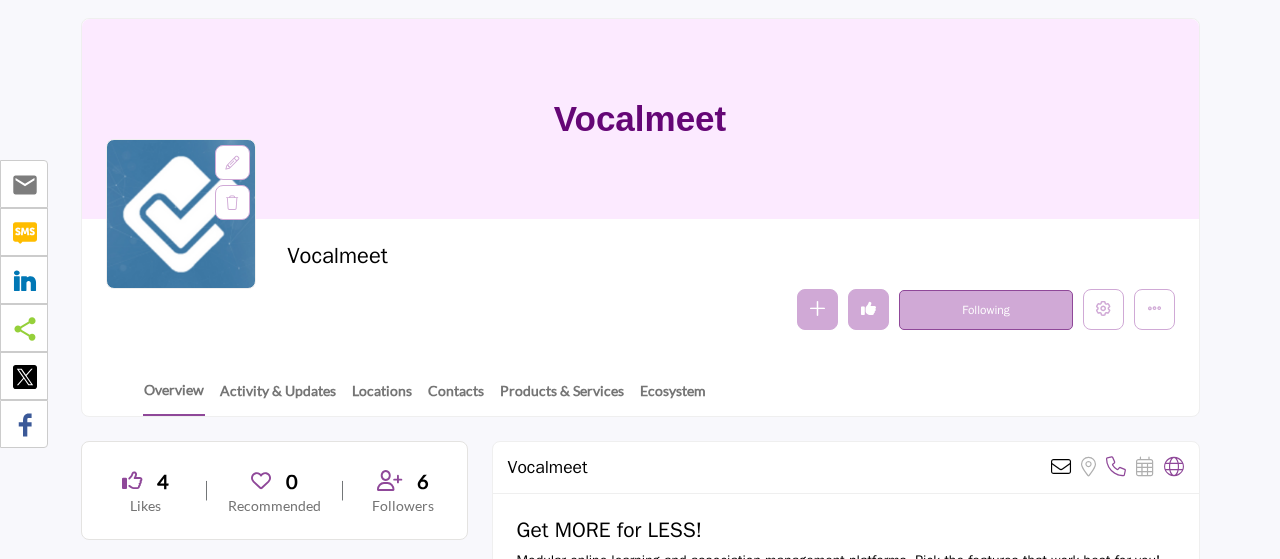 click on "Vocalmeet
Send email to the owner of this listing
Sorry, but we don't have a location for this listing
Call Number Visit Website" at bounding box center (846, 468) 